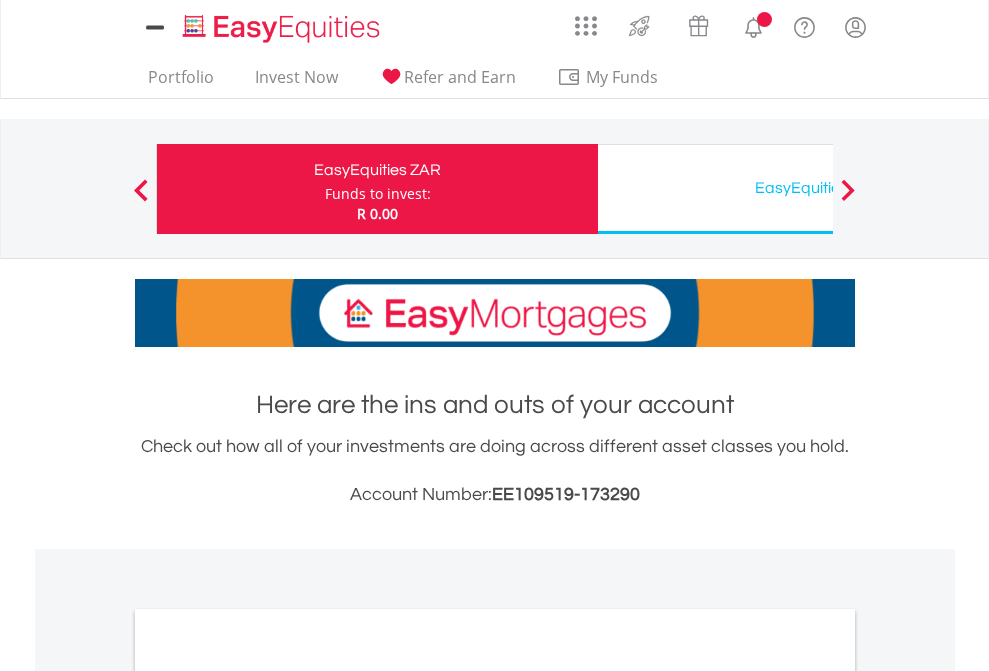 scroll, scrollTop: 0, scrollLeft: 0, axis: both 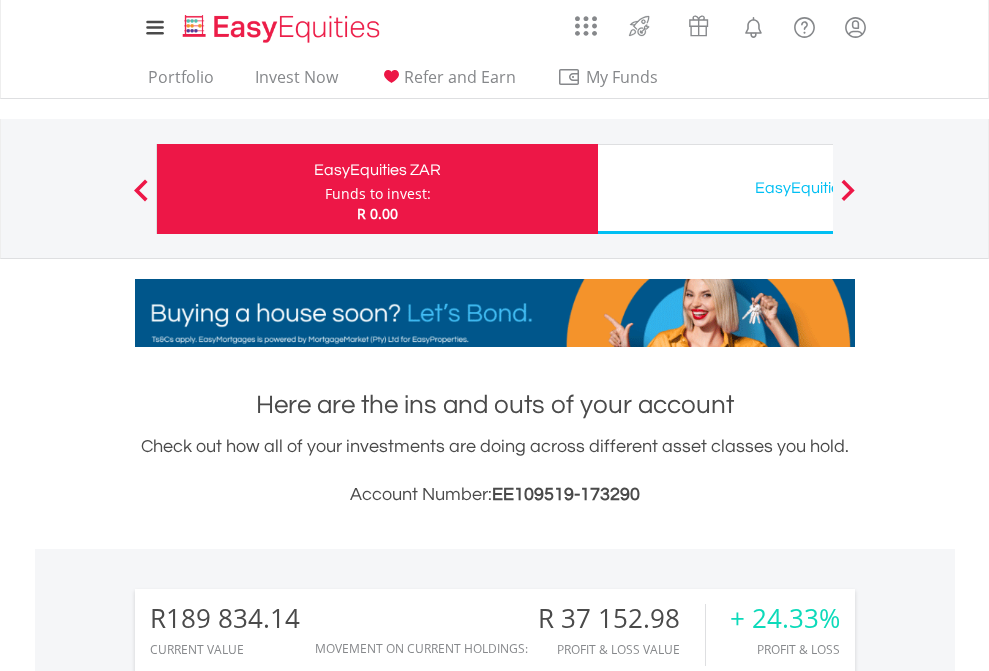click on "Funds to invest:" at bounding box center [378, 194] 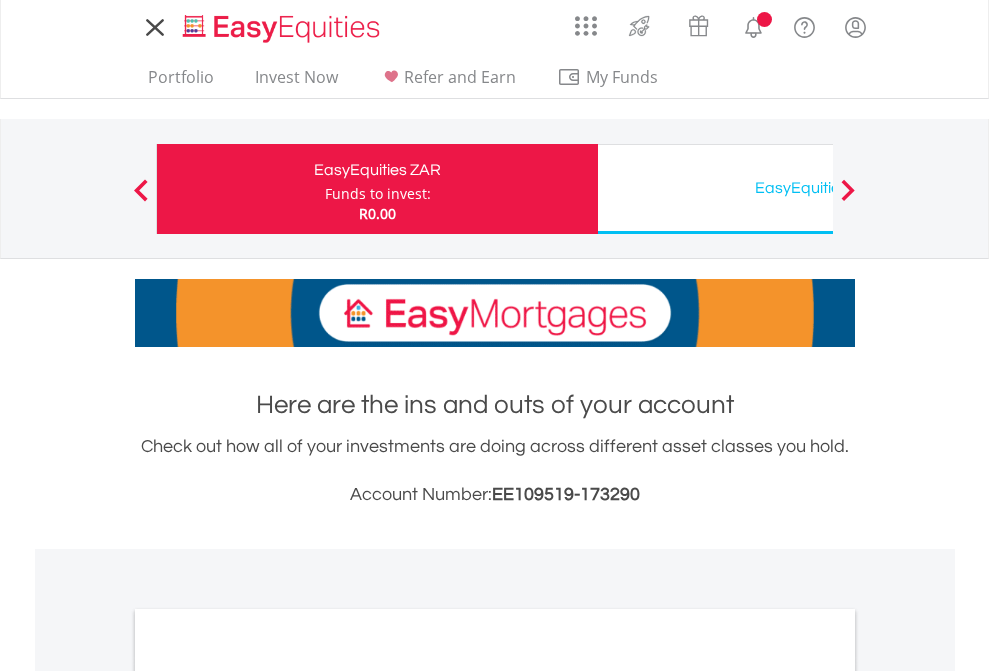 scroll, scrollTop: 0, scrollLeft: 0, axis: both 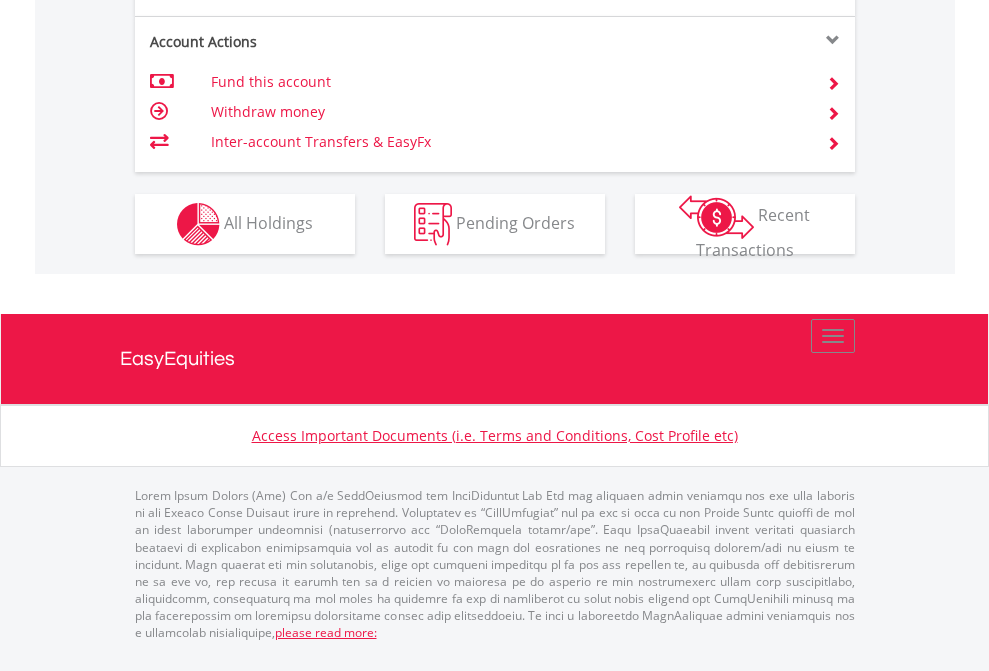 click on "Investment types" at bounding box center (706, -337) 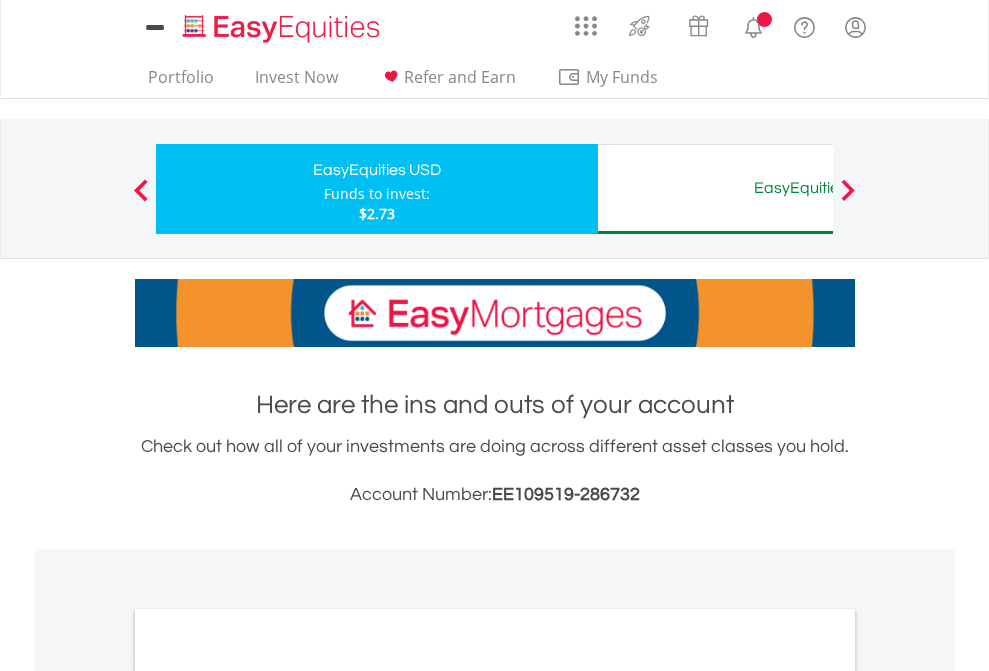scroll, scrollTop: 0, scrollLeft: 0, axis: both 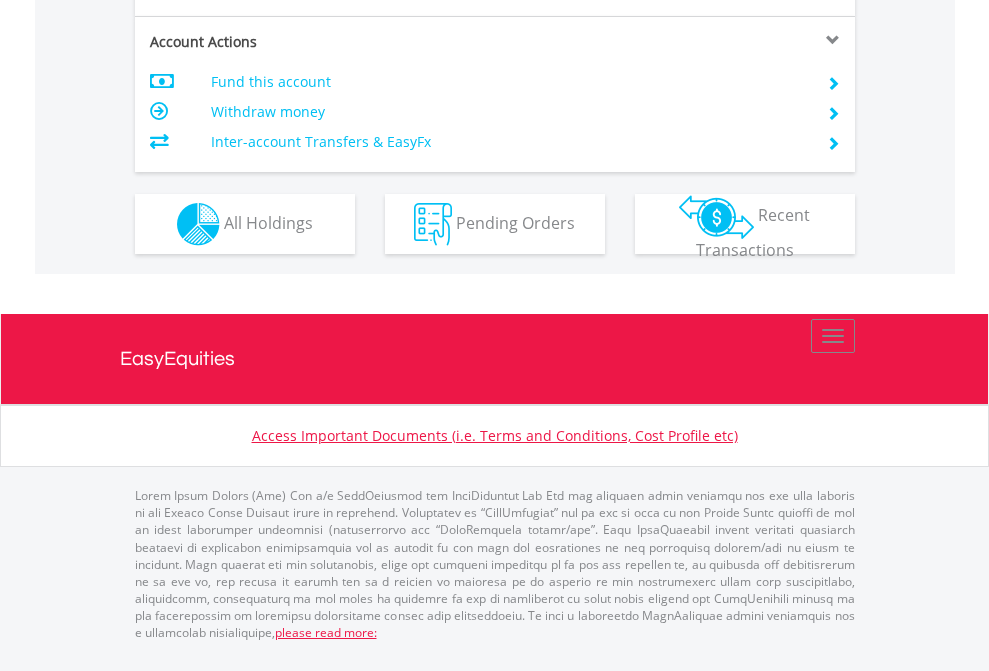 click on "Investment types" at bounding box center (706, -337) 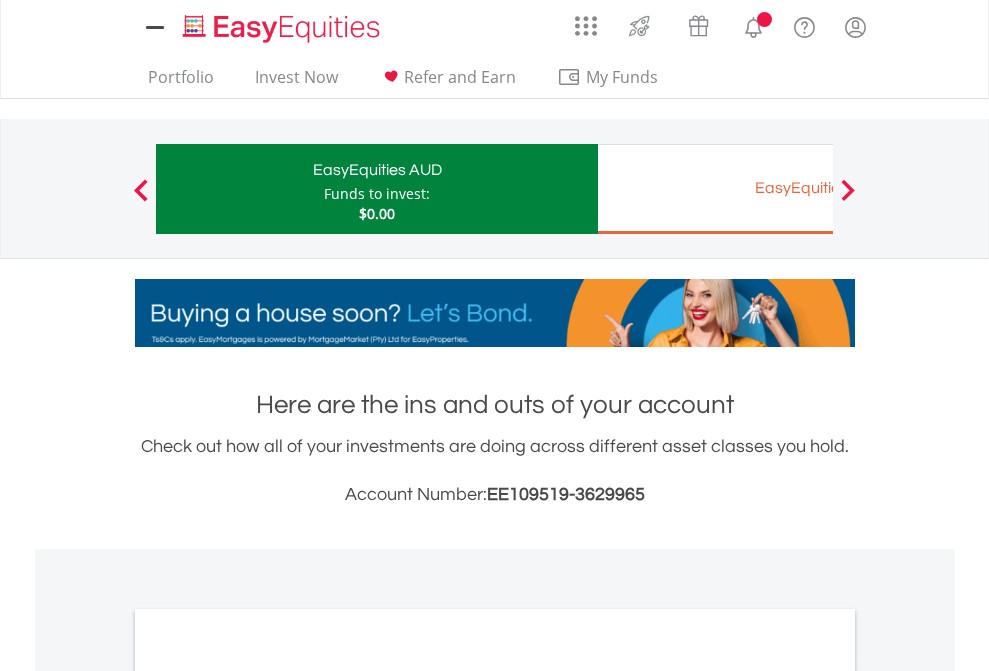 scroll, scrollTop: 0, scrollLeft: 0, axis: both 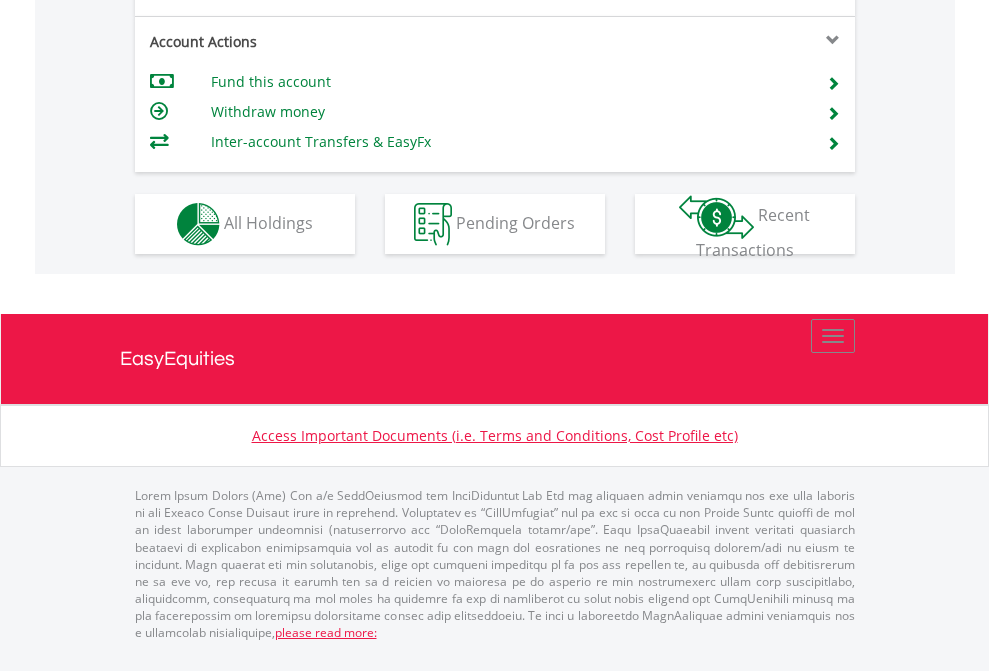 click on "Investment types" at bounding box center (706, -337) 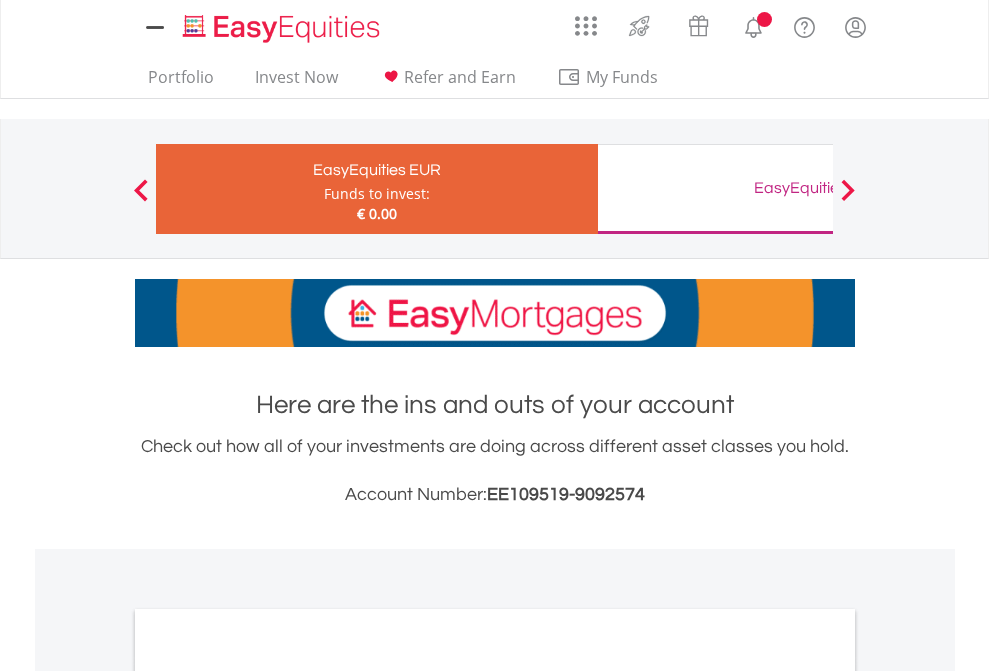 scroll, scrollTop: 0, scrollLeft: 0, axis: both 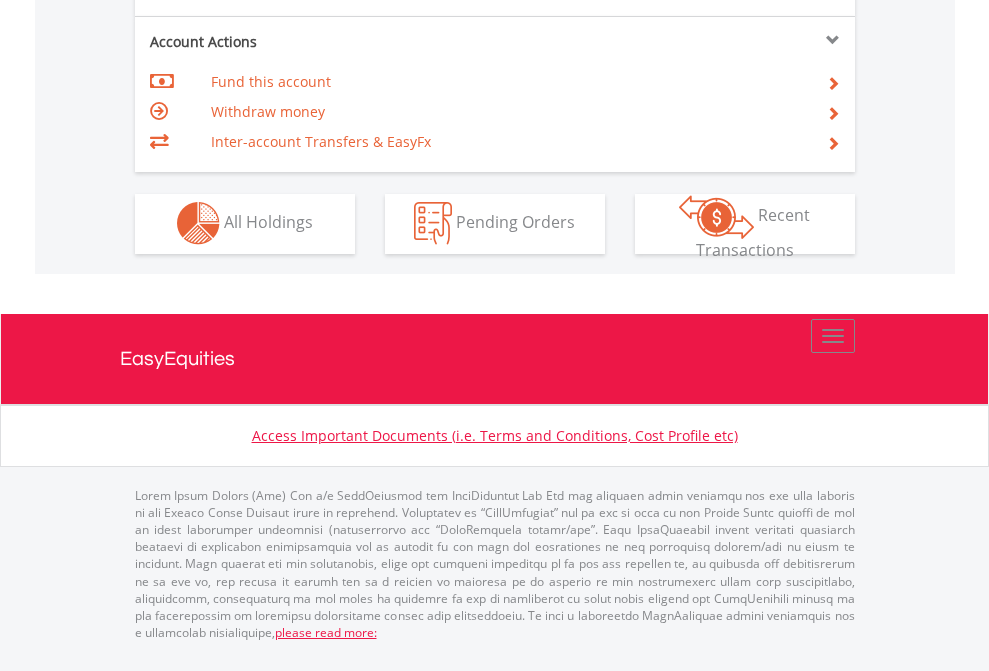 click on "Investment types" at bounding box center (706, -353) 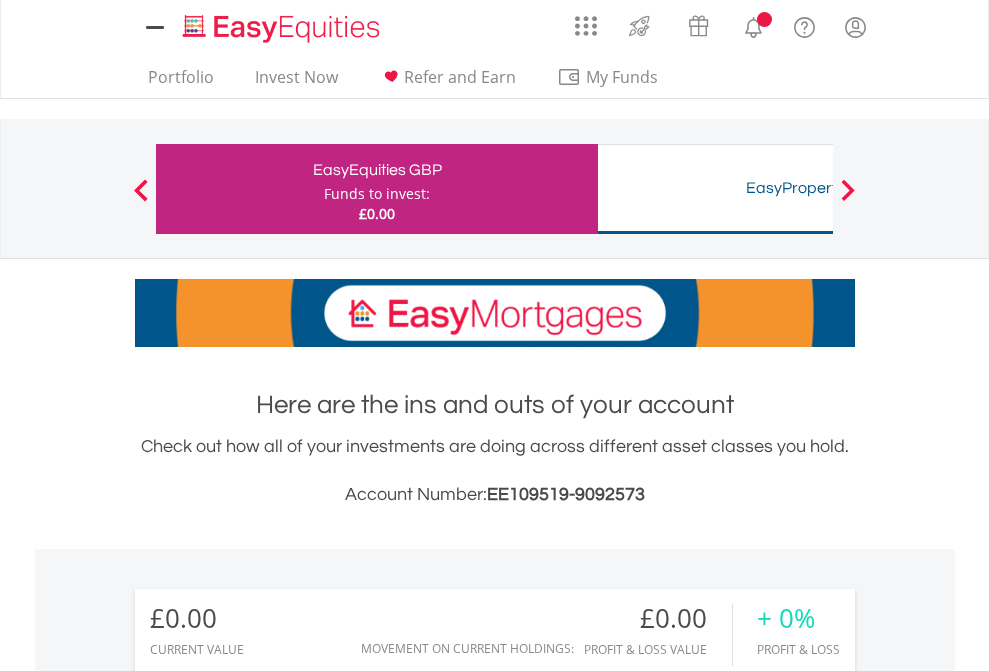 scroll, scrollTop: 0, scrollLeft: 0, axis: both 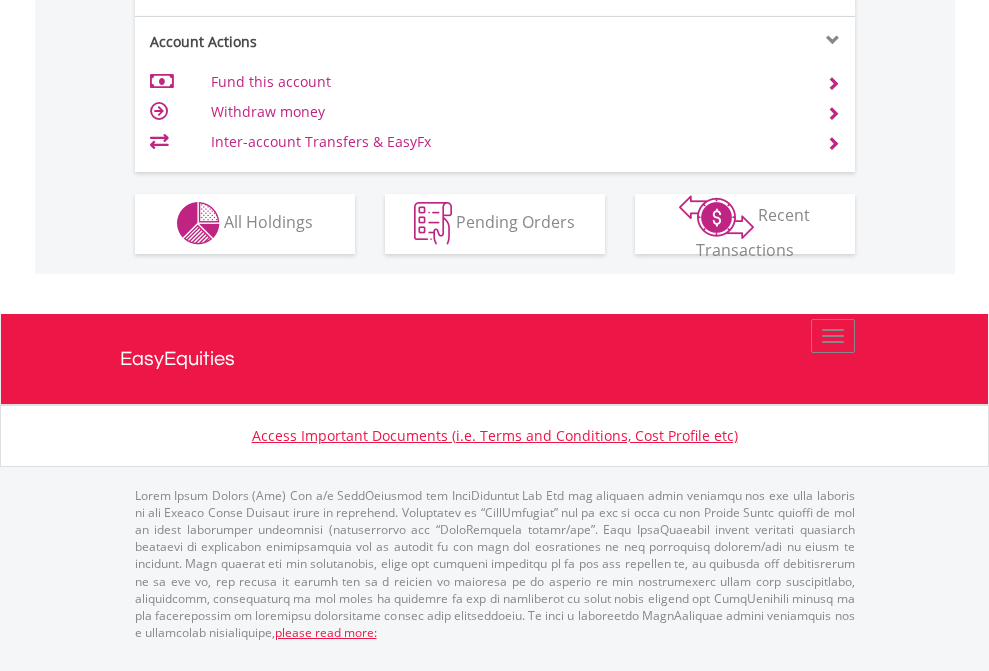 click on "Investment types" at bounding box center [706, -353] 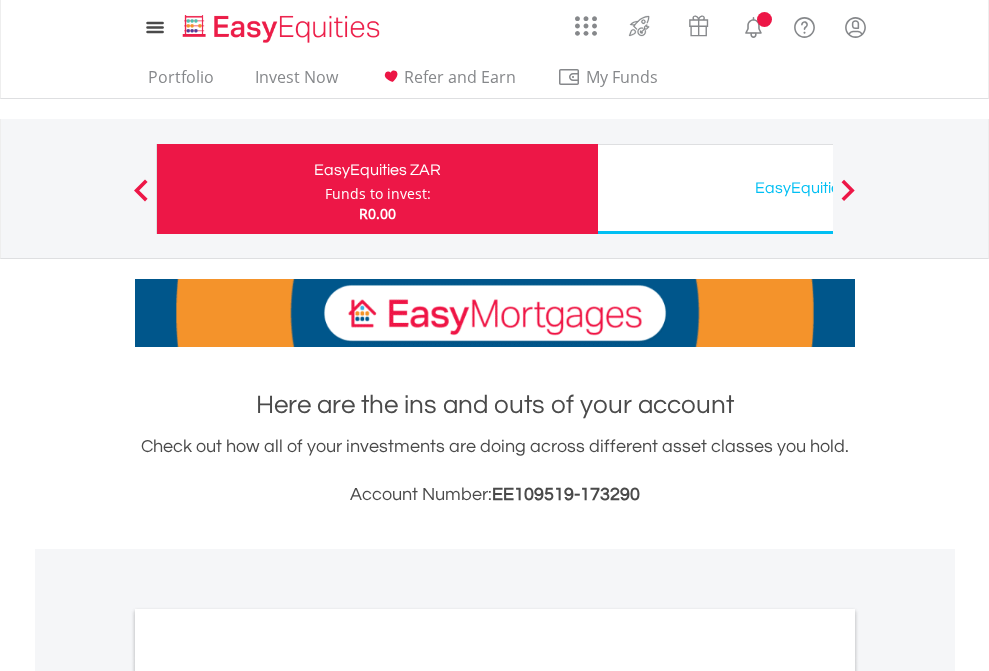 scroll, scrollTop: 0, scrollLeft: 0, axis: both 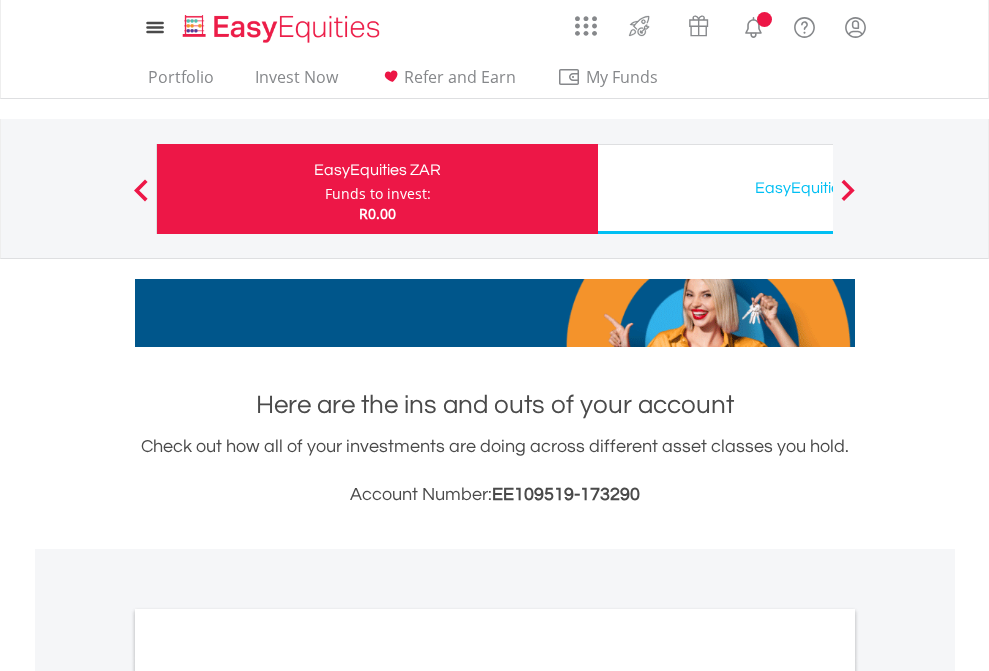 click on "All Holdings" at bounding box center (268, 1096) 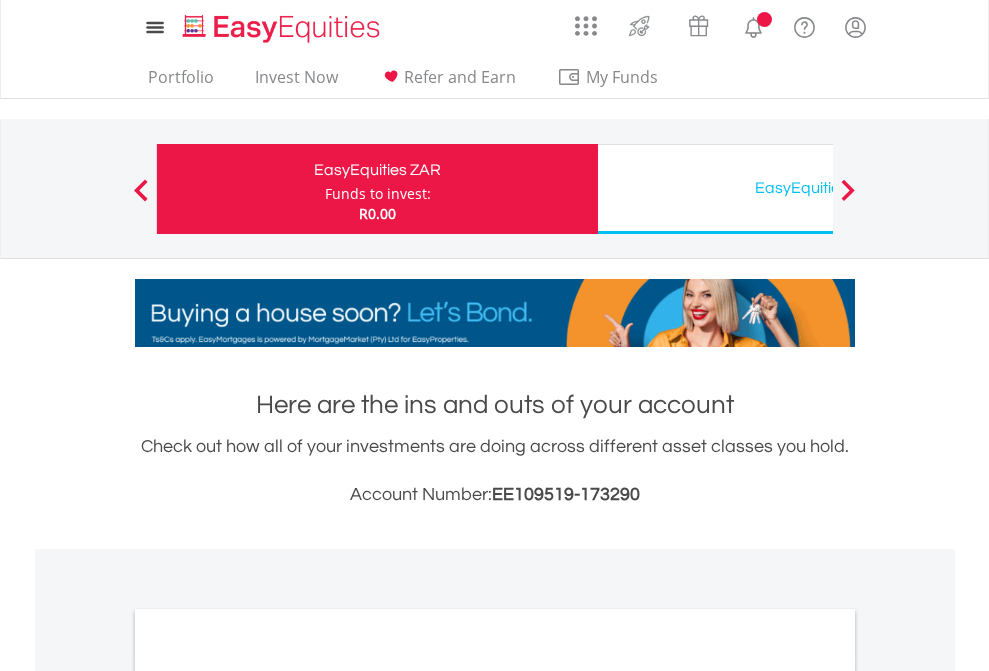 scroll, scrollTop: 1202, scrollLeft: 0, axis: vertical 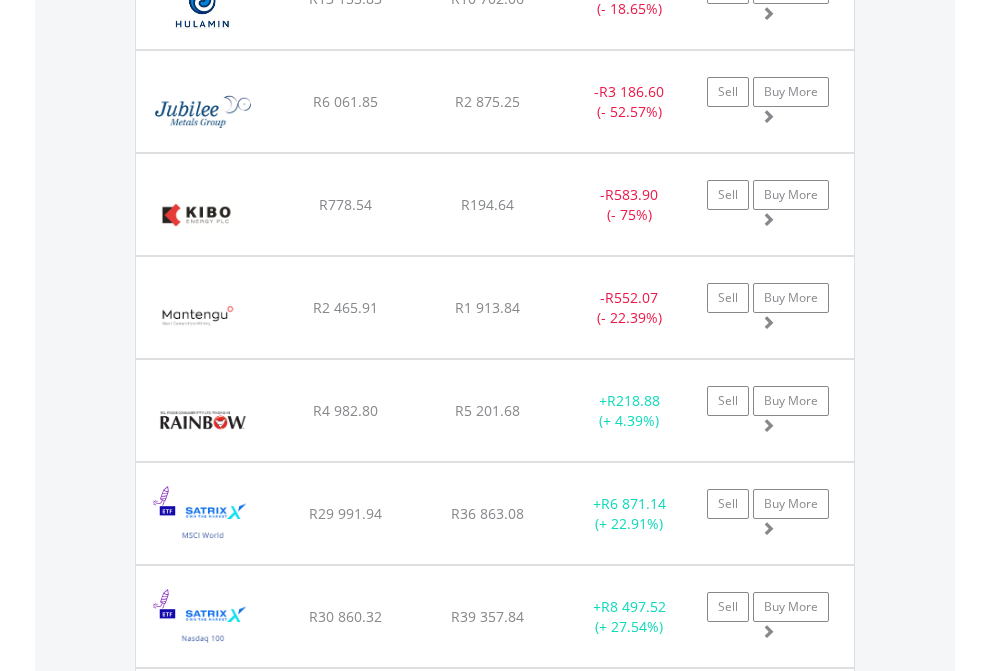 click on "EasyEquities USD" at bounding box center [818, -2116] 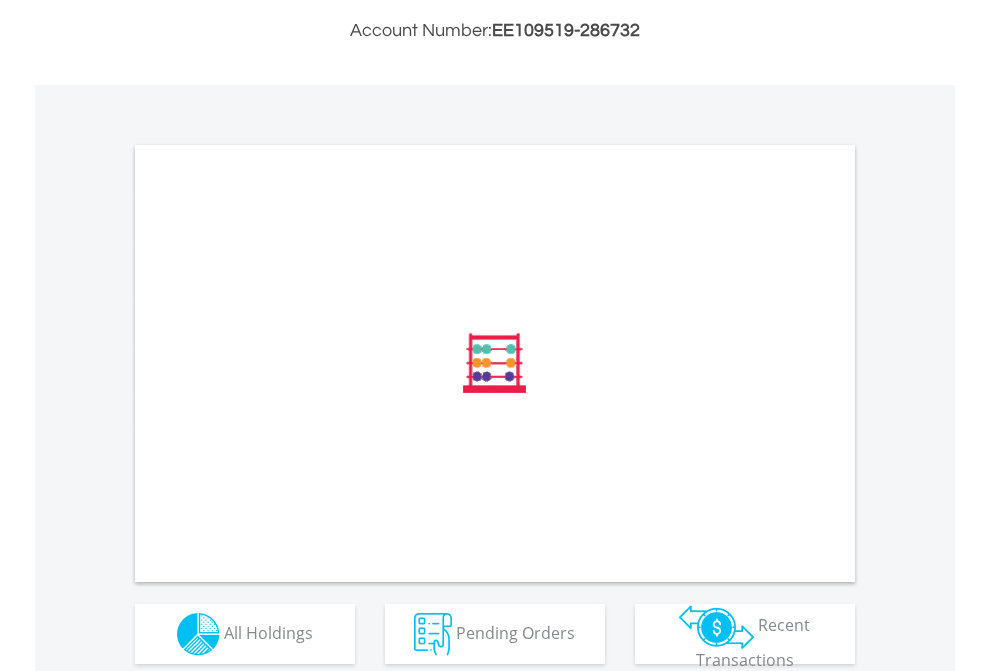 click on "All Holdings" at bounding box center (268, 632) 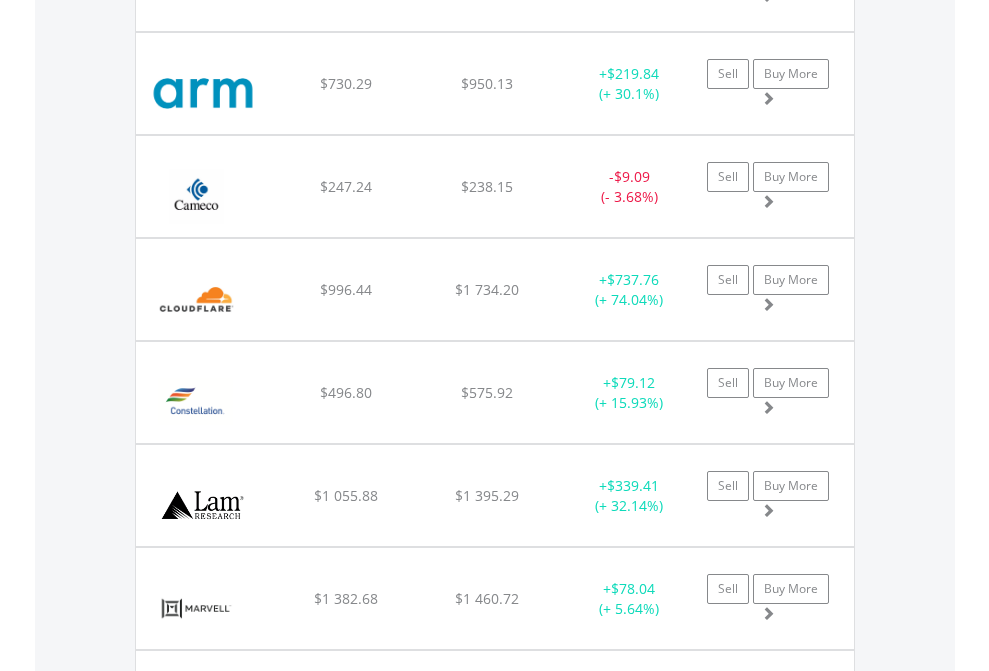 scroll, scrollTop: 2225, scrollLeft: 0, axis: vertical 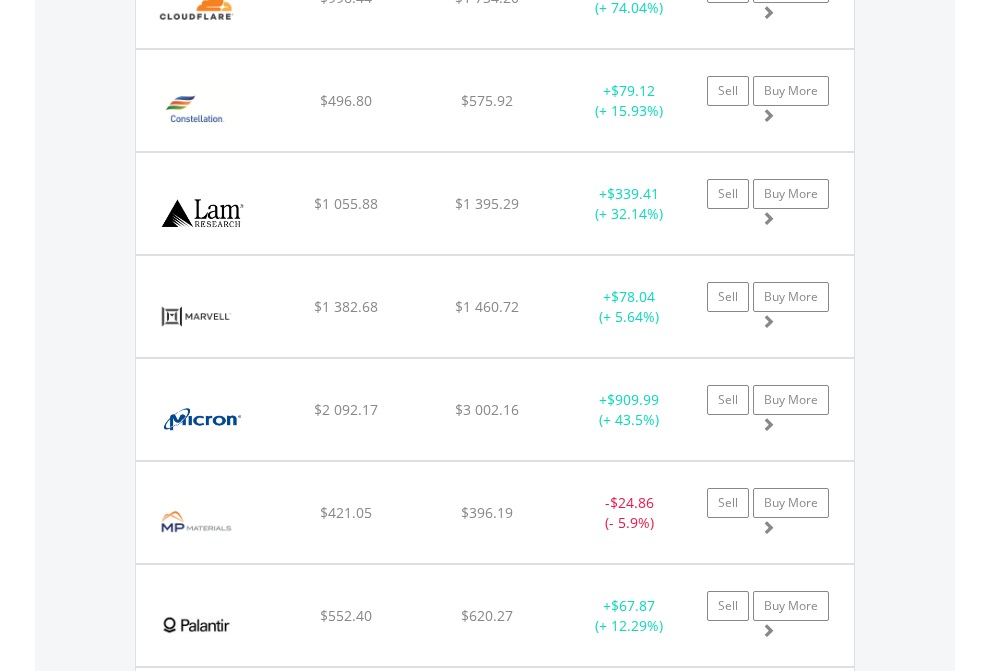 click on "EasyEquities AUD" at bounding box center (818, -2037) 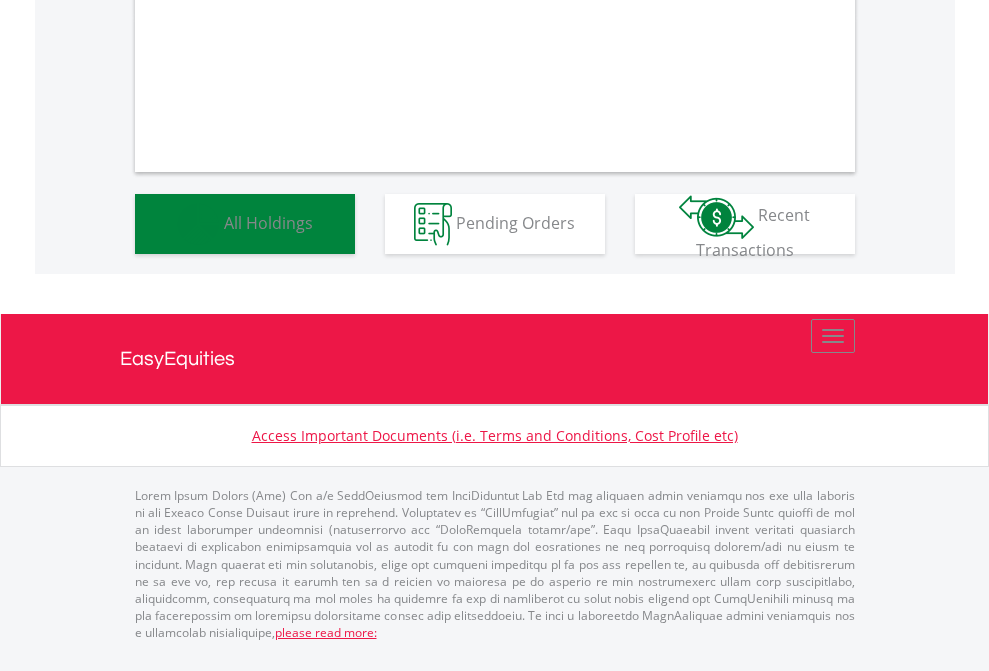 click on "All Holdings" at bounding box center (268, 222) 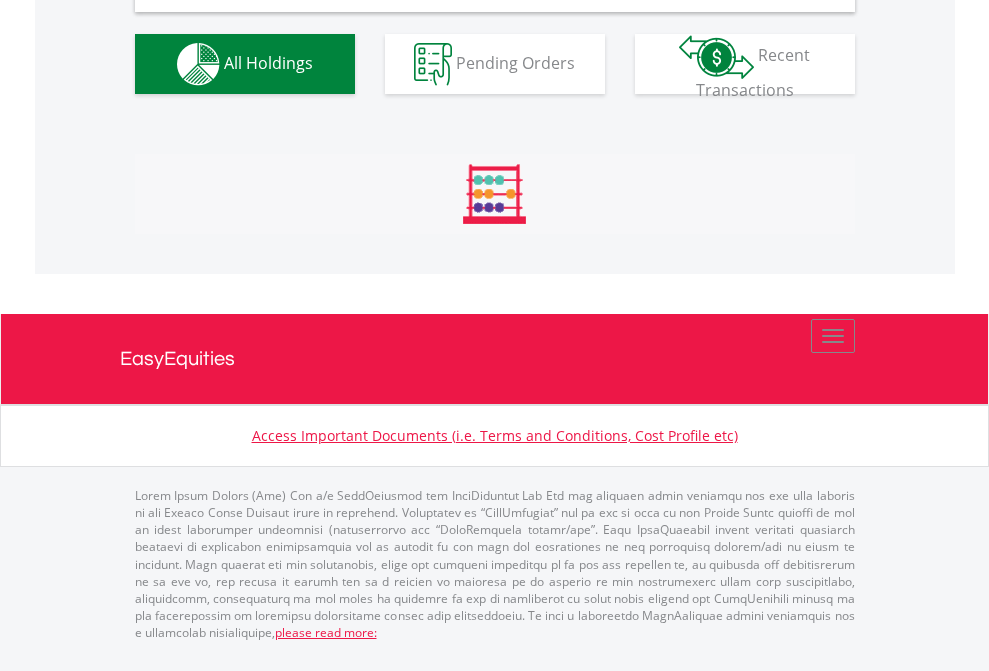 scroll, scrollTop: 1933, scrollLeft: 0, axis: vertical 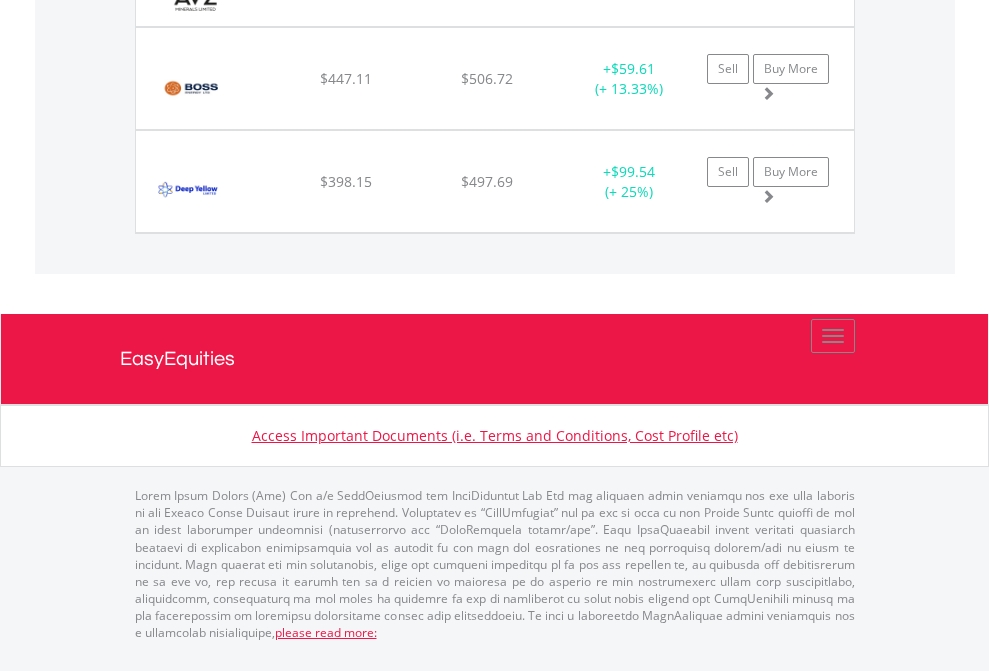click on "EasyEquities EUR" at bounding box center [818, -1174] 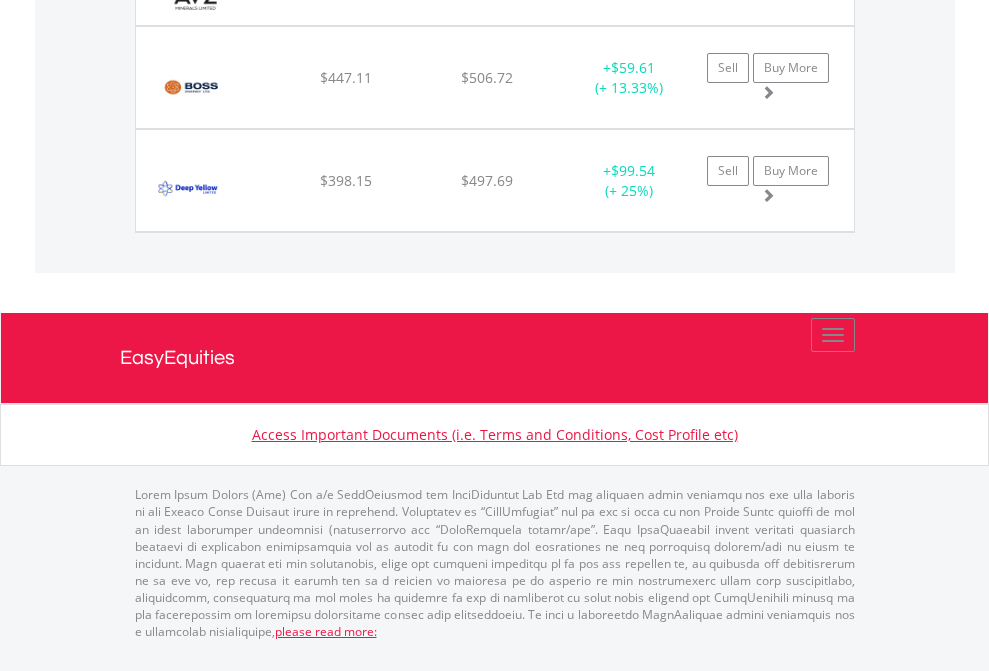 scroll, scrollTop: 144, scrollLeft: 0, axis: vertical 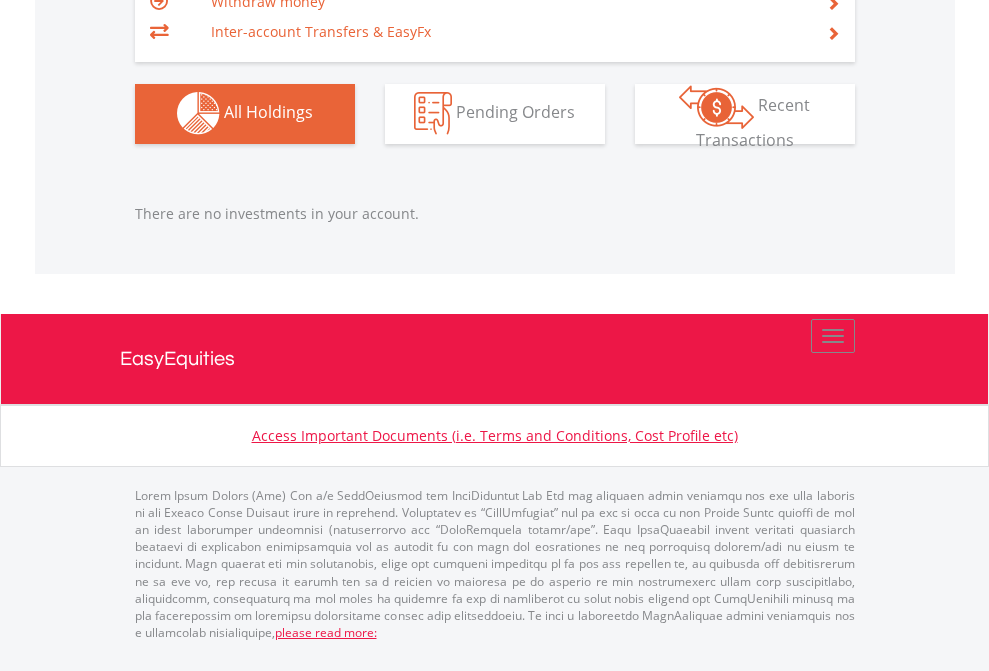 click on "EasyEquities GBP" at bounding box center (818, -1142) 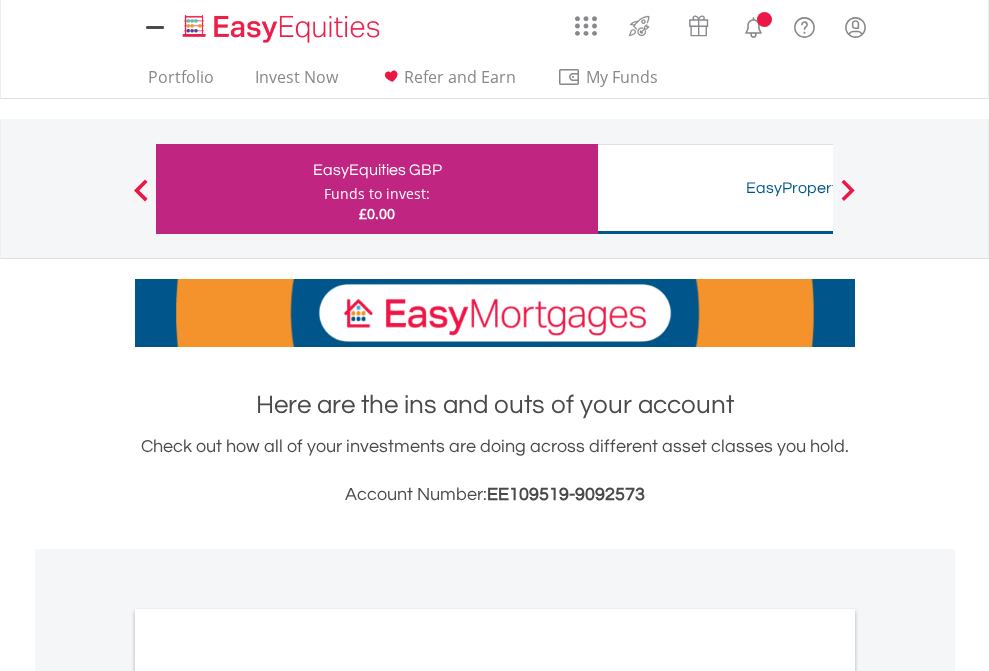 scroll, scrollTop: 1202, scrollLeft: 0, axis: vertical 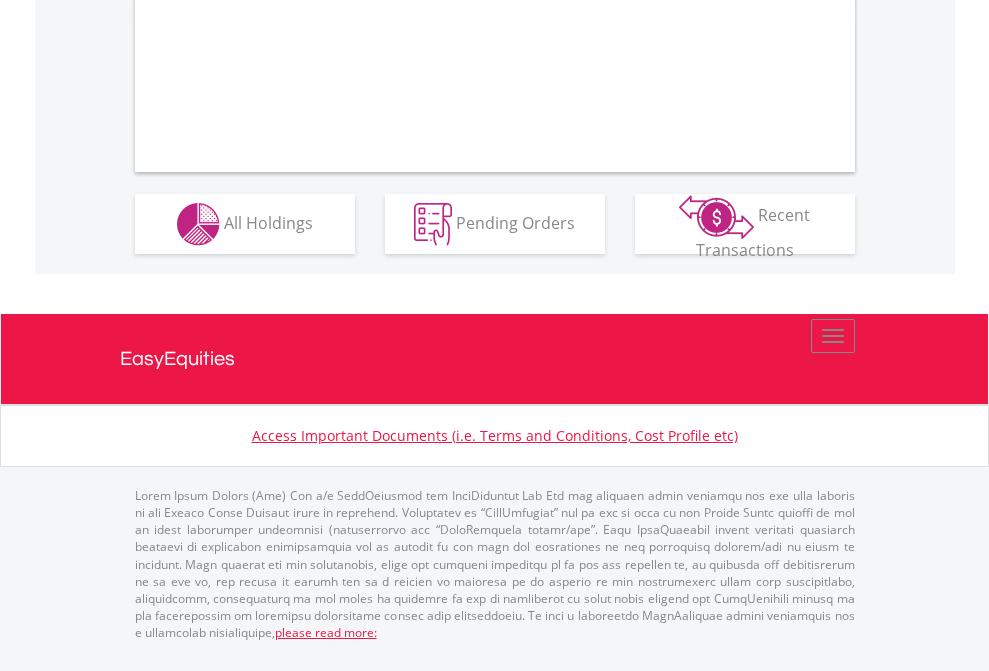 click on "All Holdings" at bounding box center (268, 222) 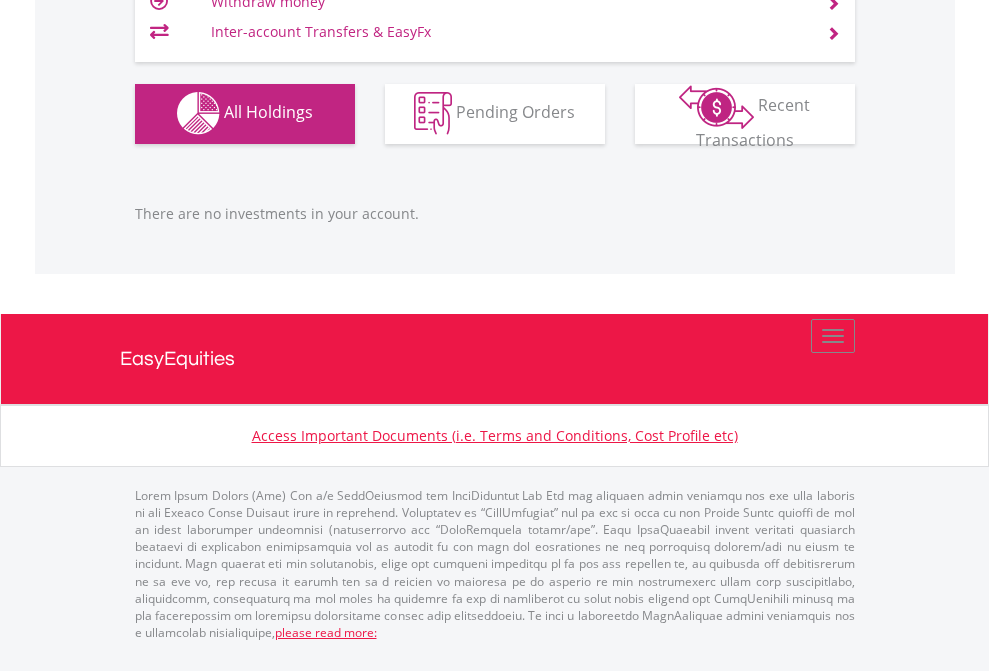 scroll, scrollTop: 1980, scrollLeft: 0, axis: vertical 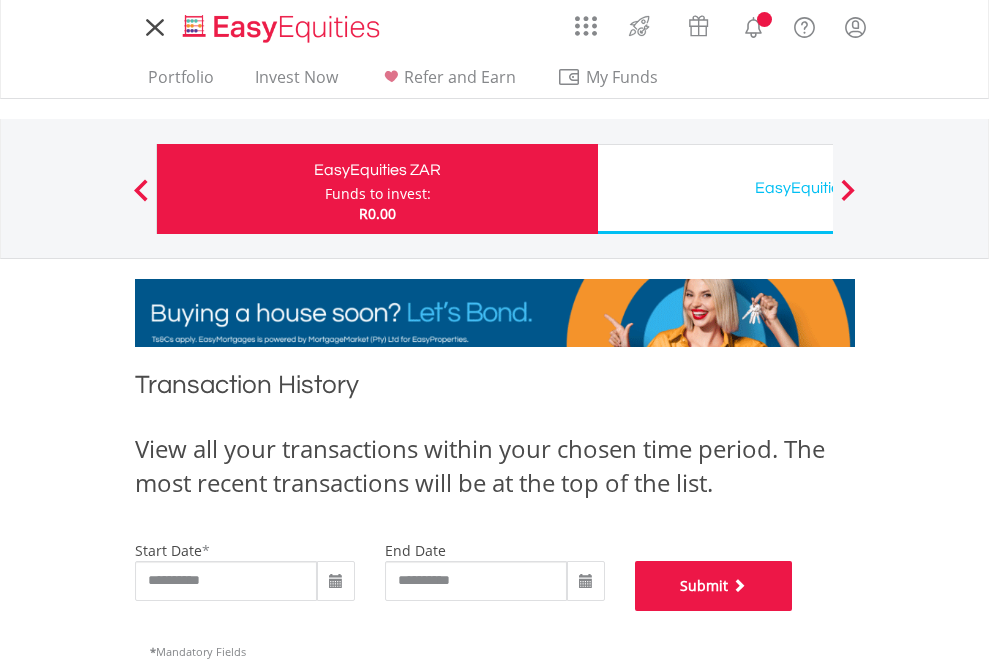 click on "Submit" at bounding box center [714, 586] 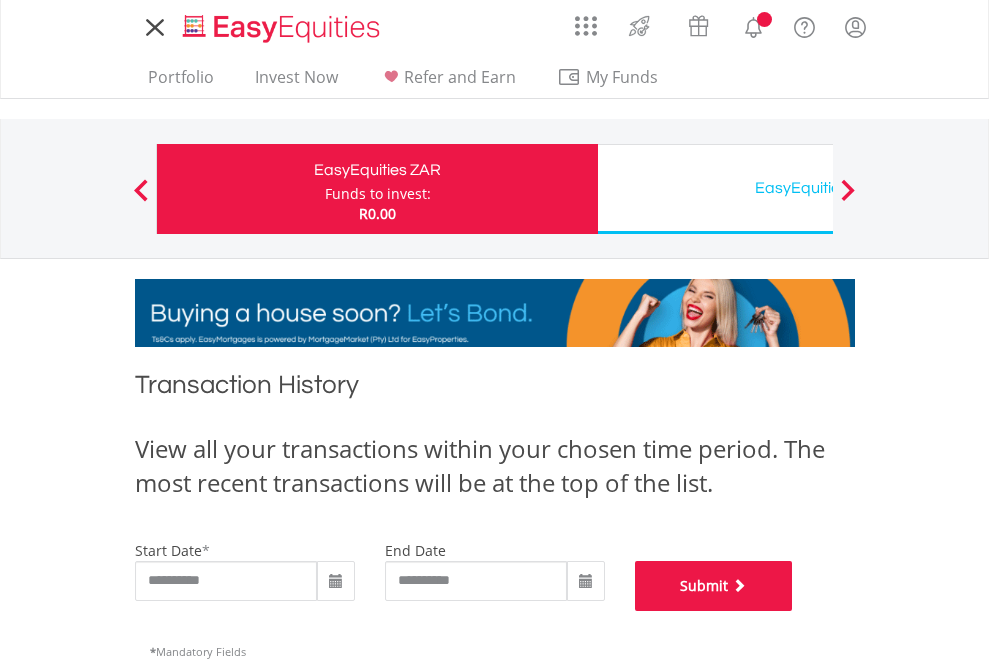 scroll, scrollTop: 811, scrollLeft: 0, axis: vertical 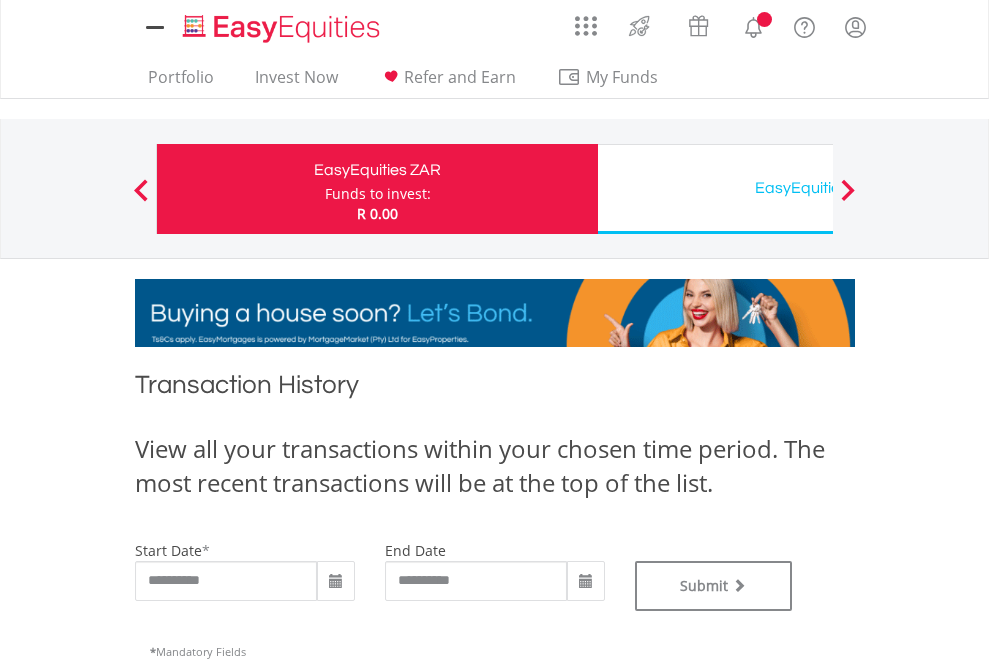 click on "EasyEquities USD" at bounding box center [818, 188] 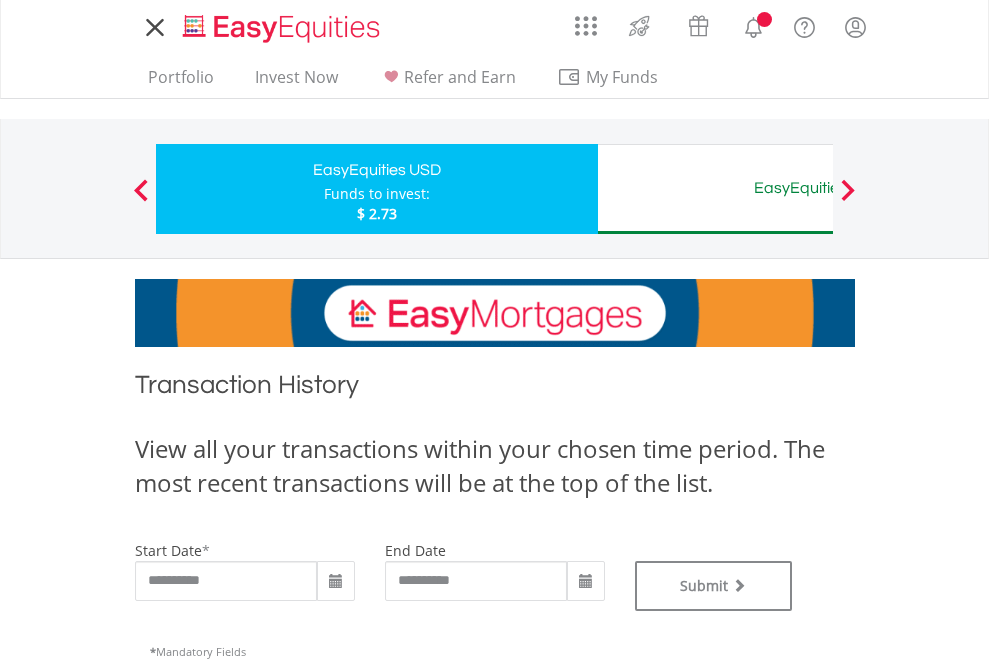 scroll, scrollTop: 0, scrollLeft: 0, axis: both 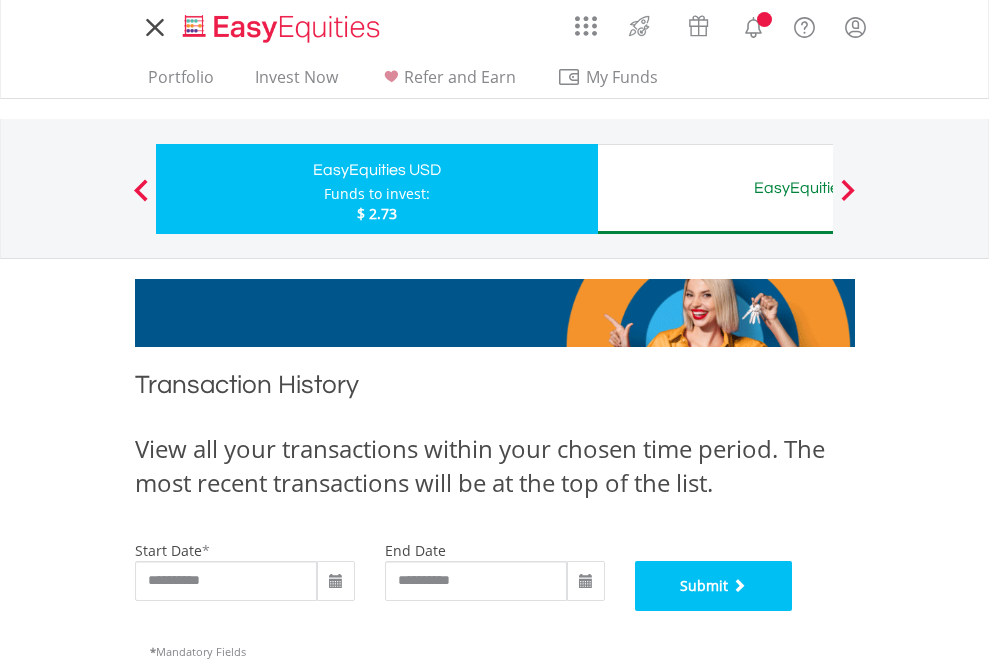 click on "Submit" at bounding box center (714, 586) 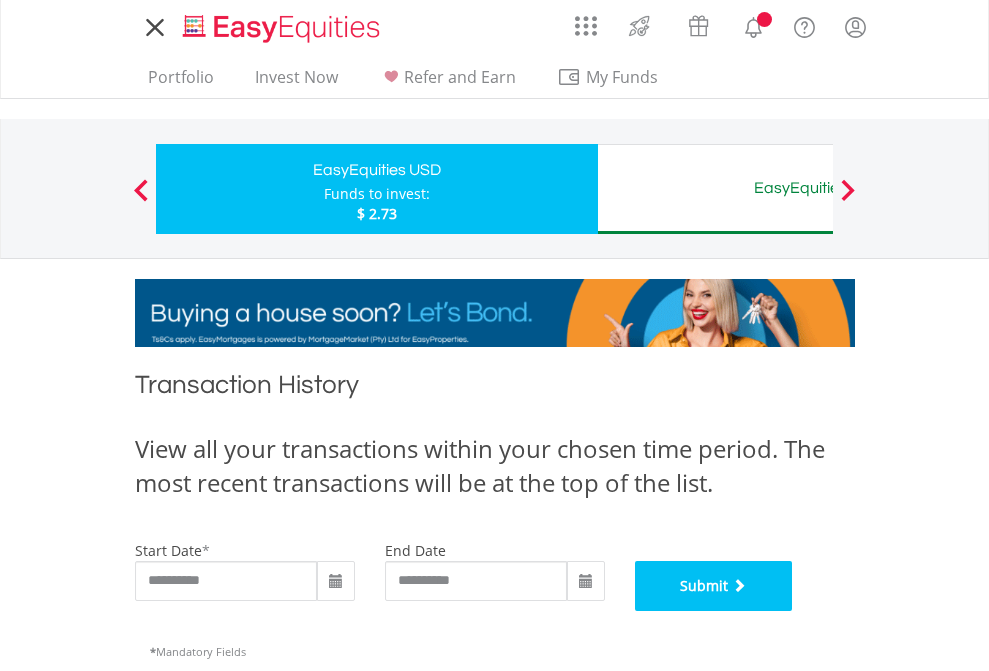 scroll, scrollTop: 811, scrollLeft: 0, axis: vertical 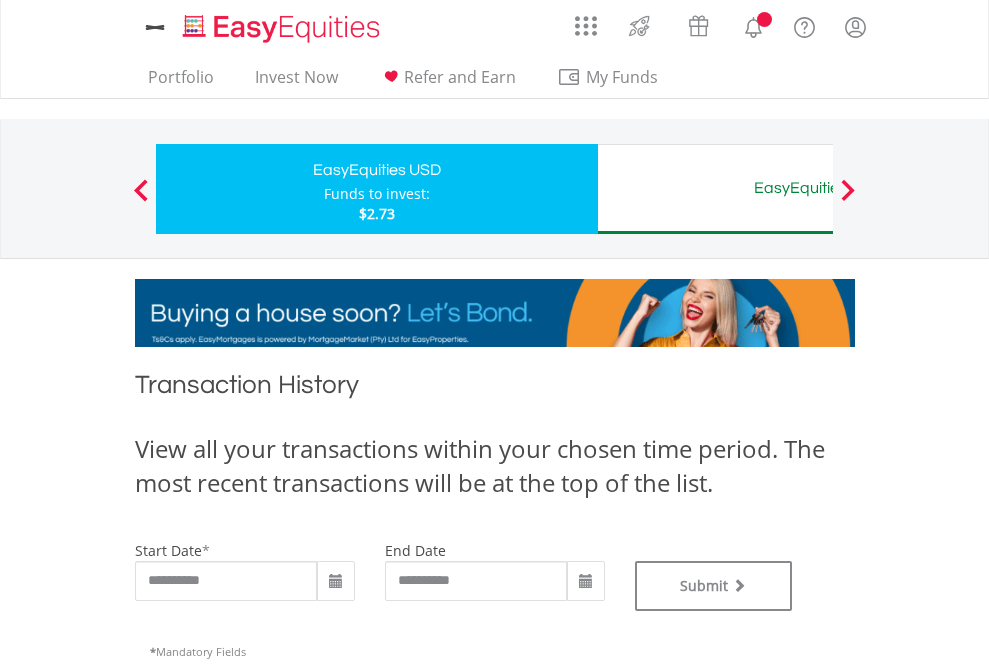 click on "EasyEquities AUD" at bounding box center (818, 188) 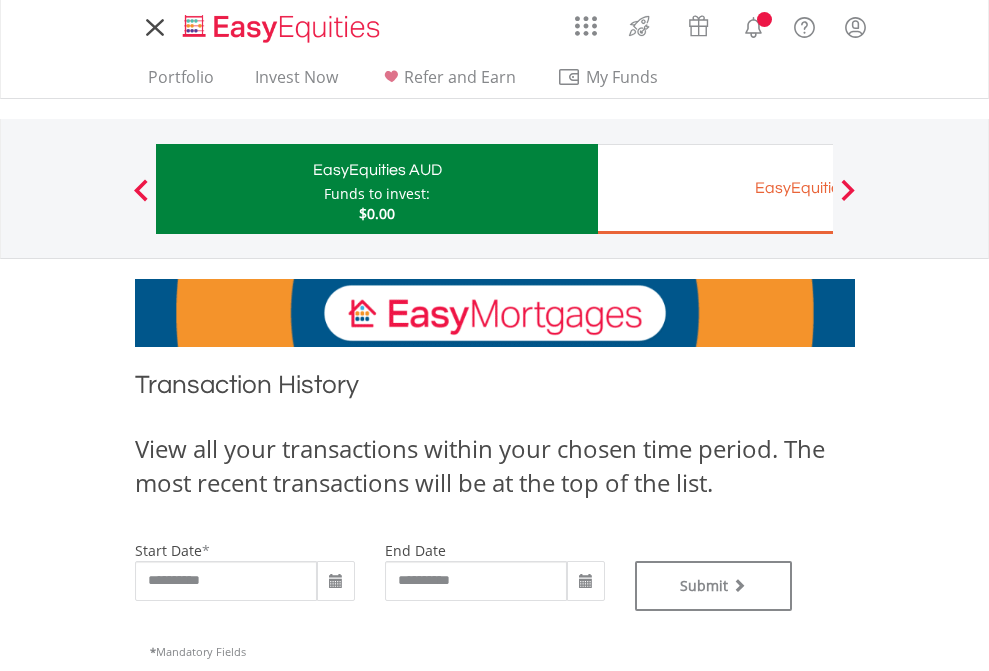 scroll, scrollTop: 0, scrollLeft: 0, axis: both 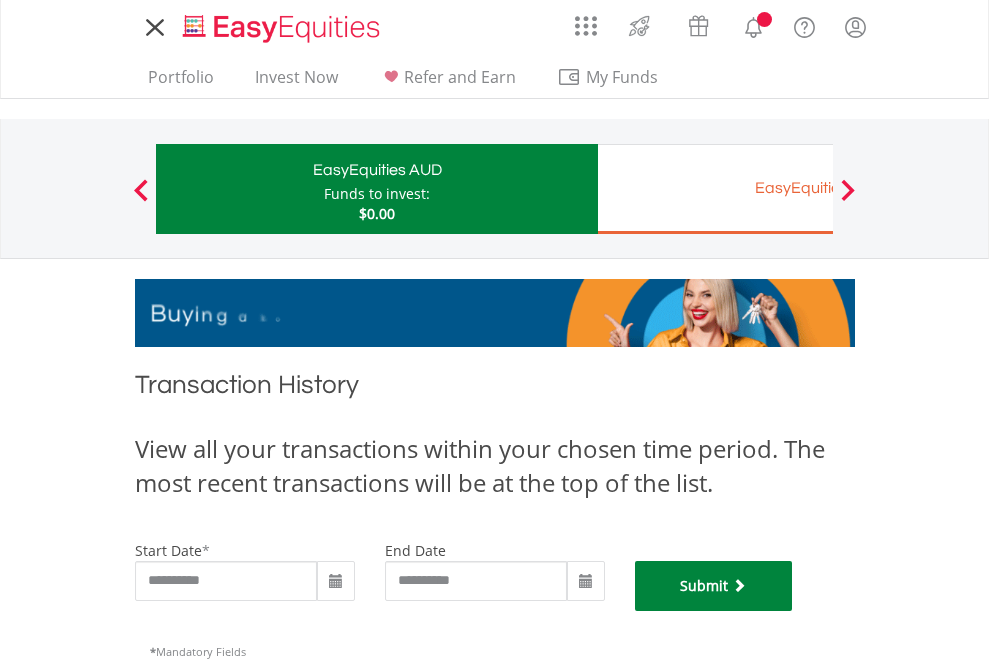 click on "Submit" at bounding box center (714, 586) 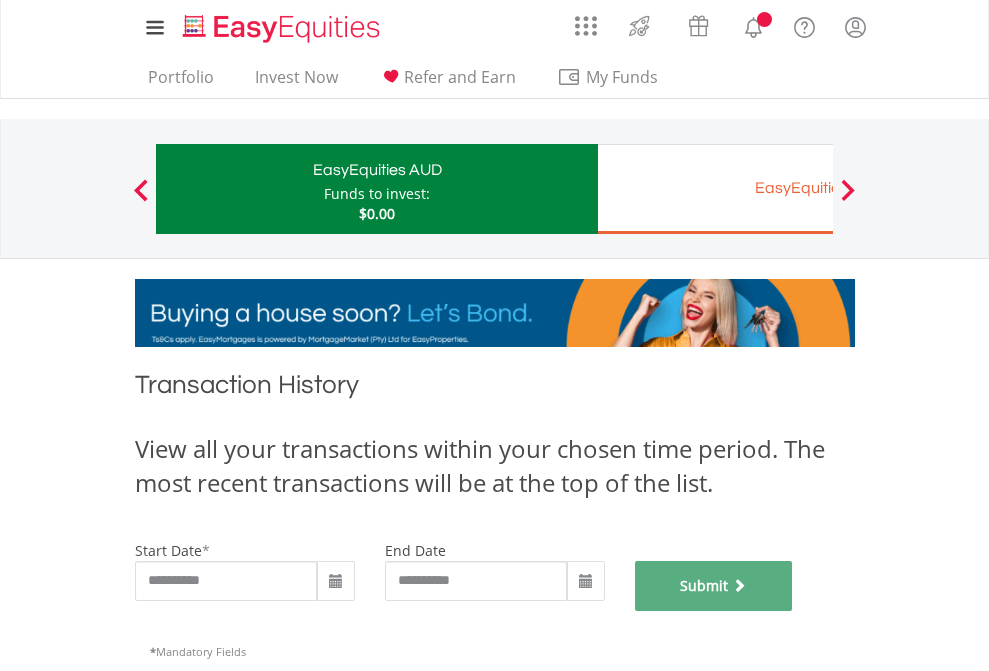scroll, scrollTop: 811, scrollLeft: 0, axis: vertical 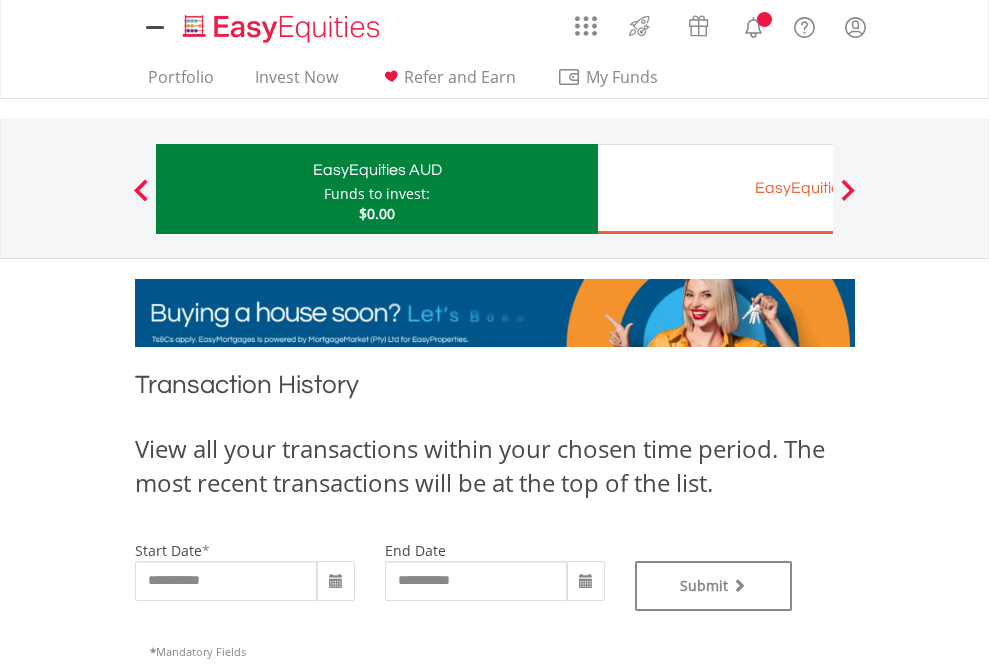 click on "EasyEquities EUR" at bounding box center [818, 188] 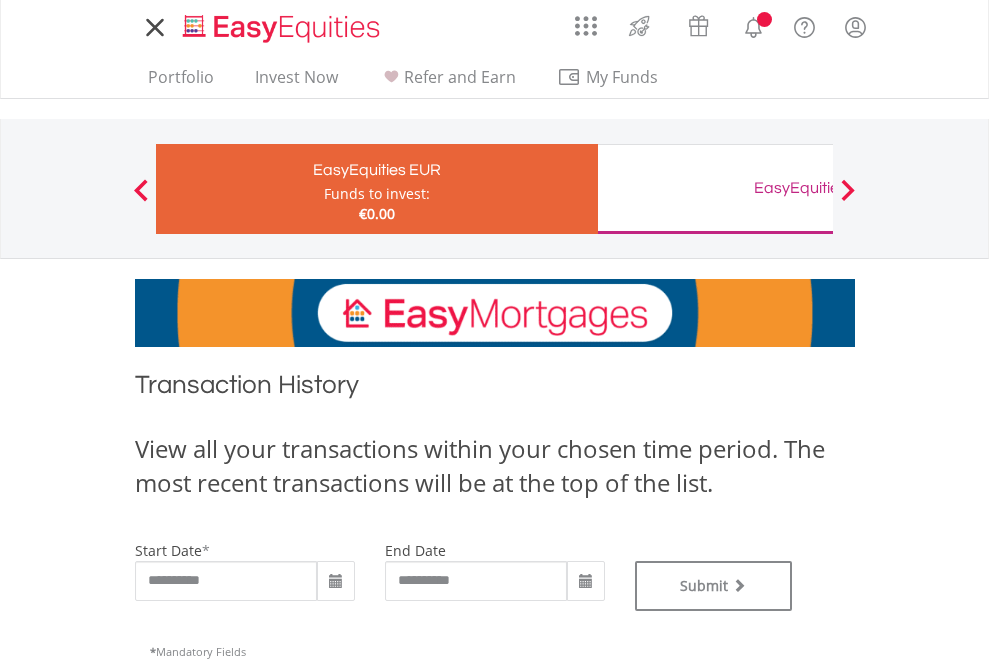 scroll, scrollTop: 0, scrollLeft: 0, axis: both 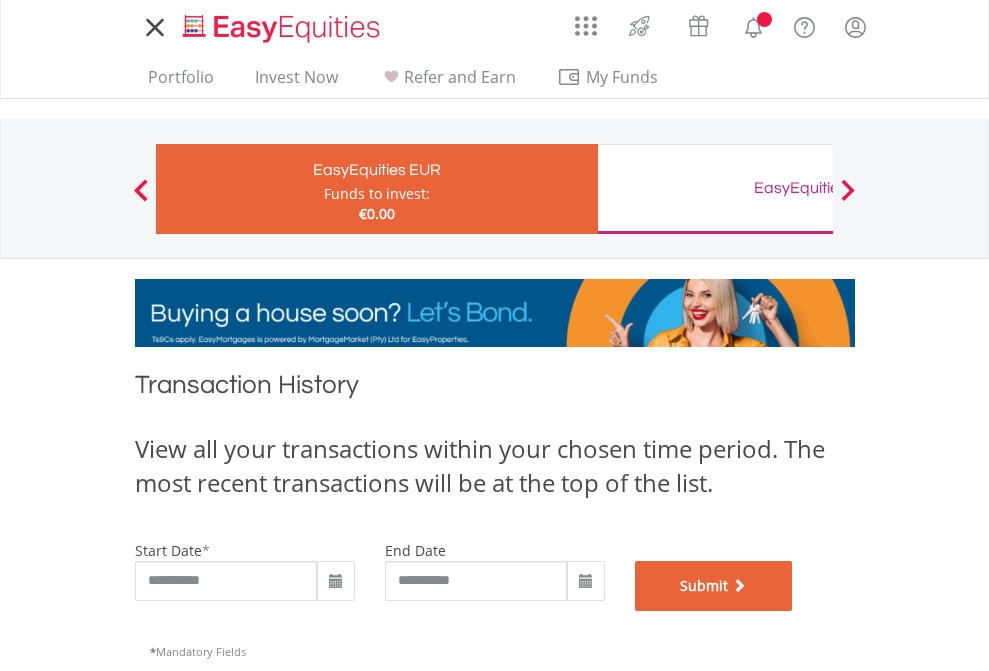 click on "Submit" at bounding box center [714, 586] 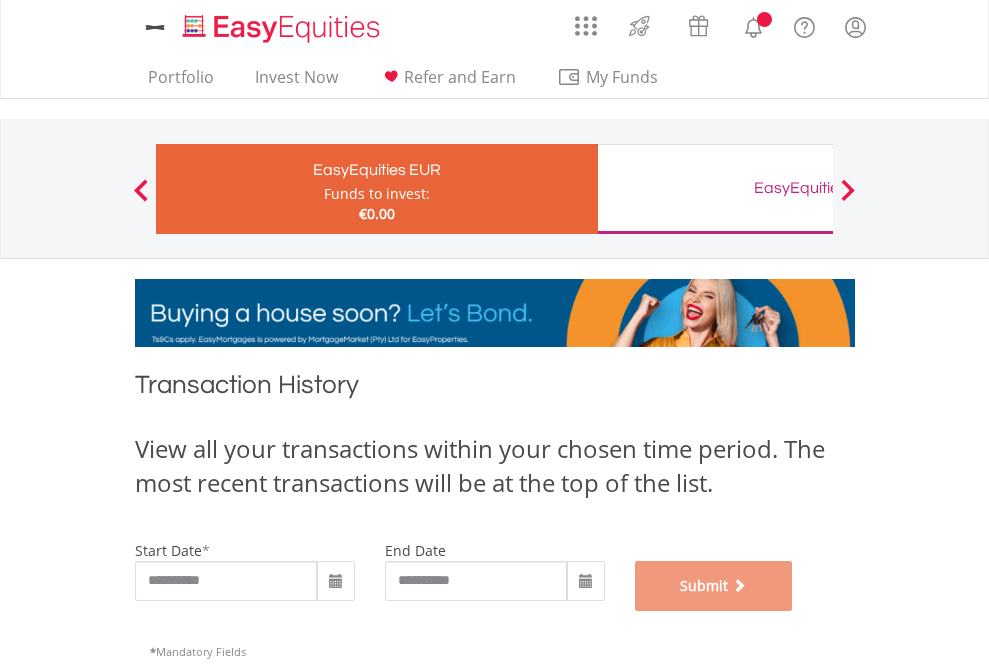 scroll, scrollTop: 811, scrollLeft: 0, axis: vertical 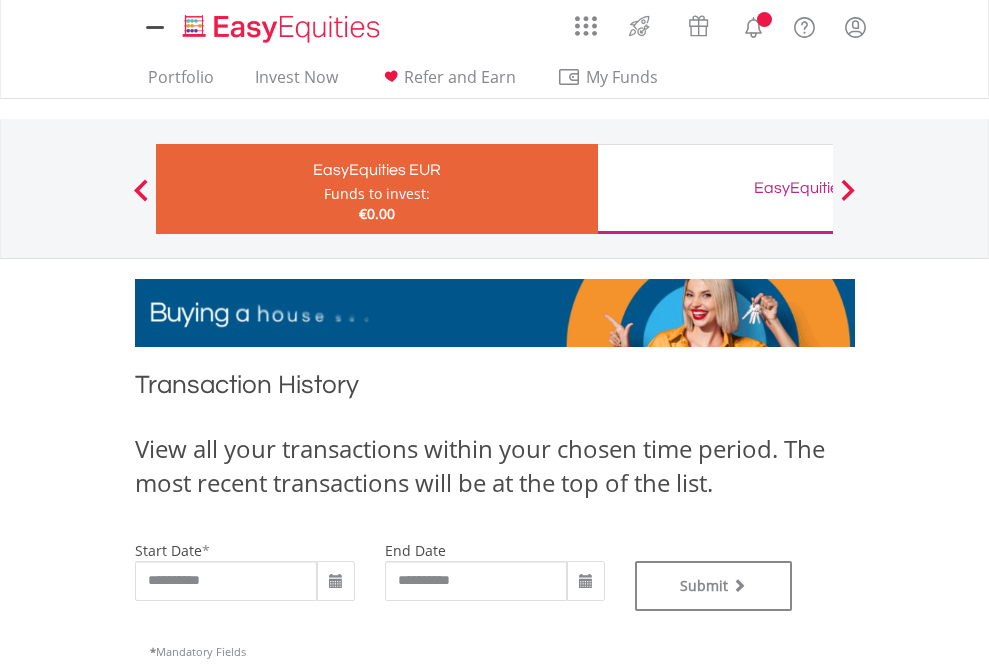 click on "EasyEquities GBP" at bounding box center [818, 188] 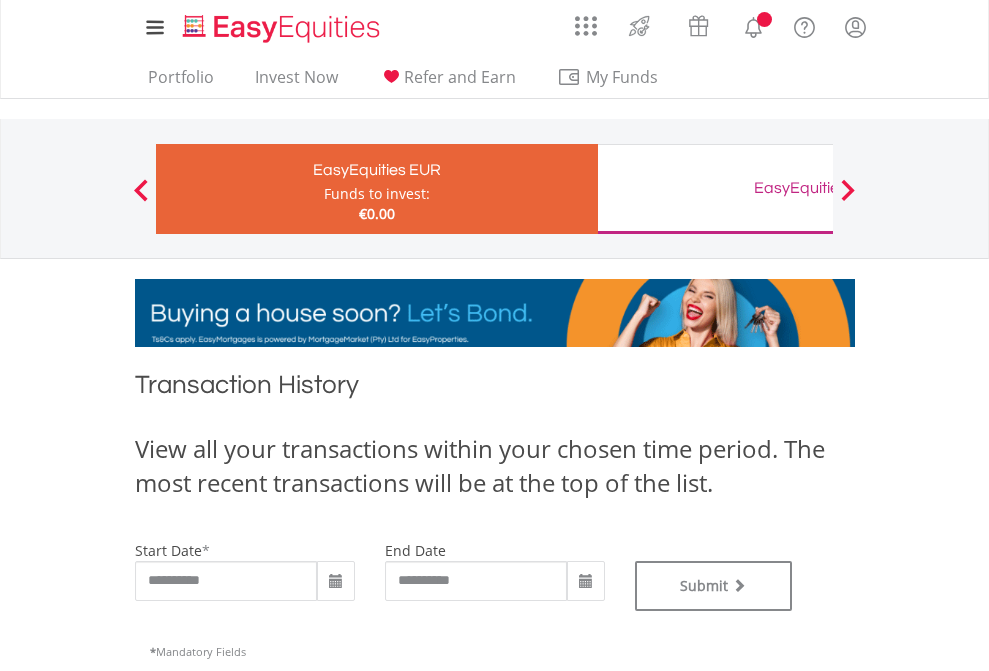 type on "**********" 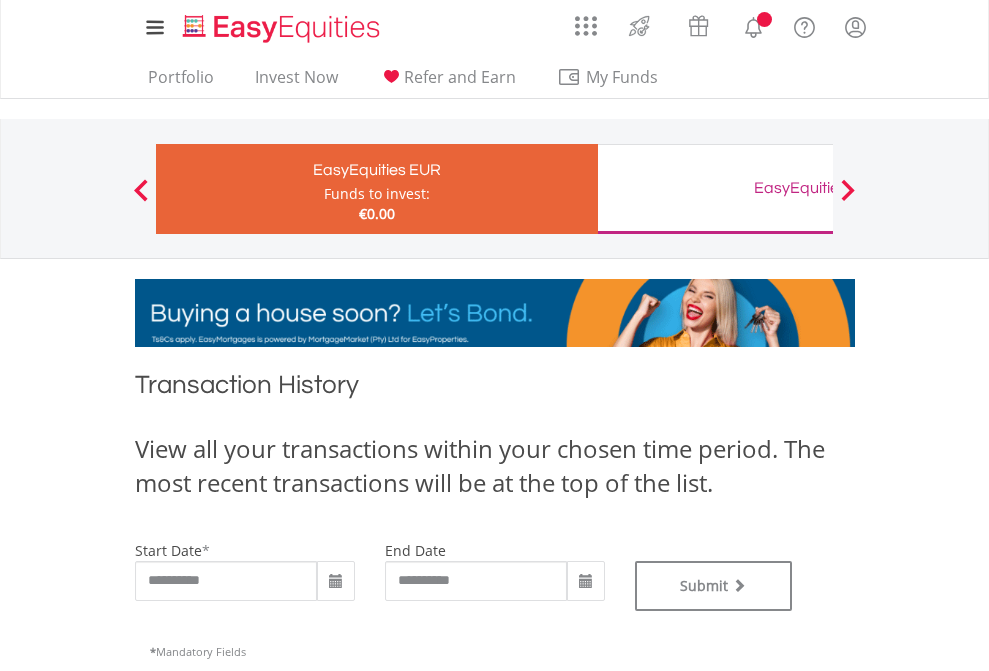 type on "**********" 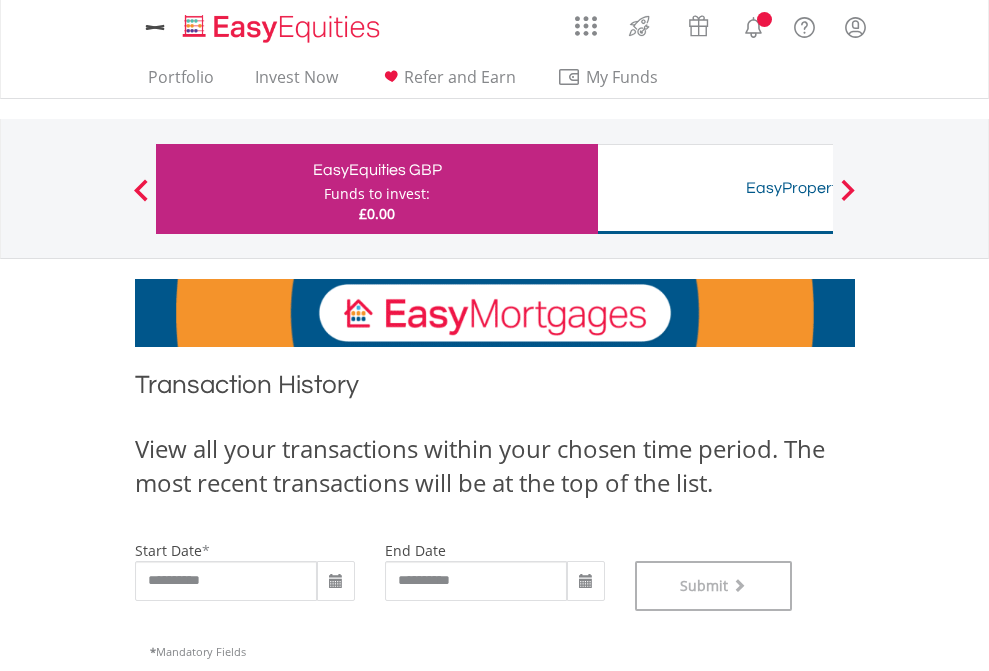 scroll, scrollTop: 811, scrollLeft: 0, axis: vertical 